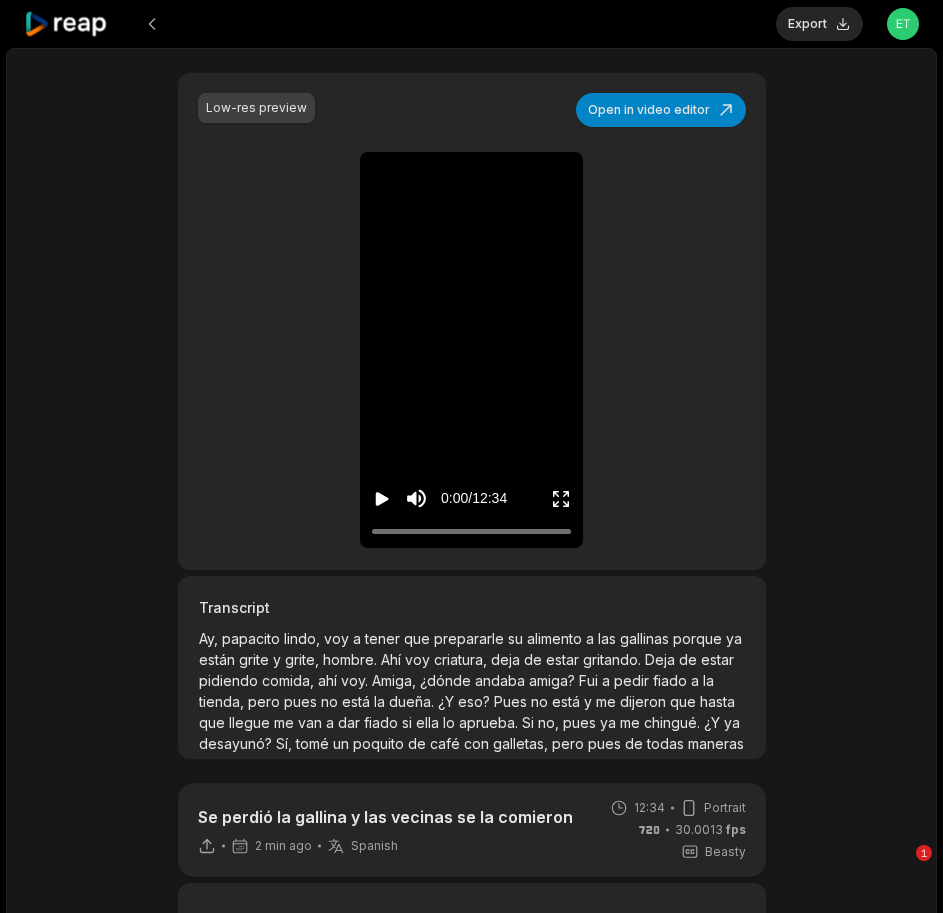 scroll, scrollTop: 0, scrollLeft: 0, axis: both 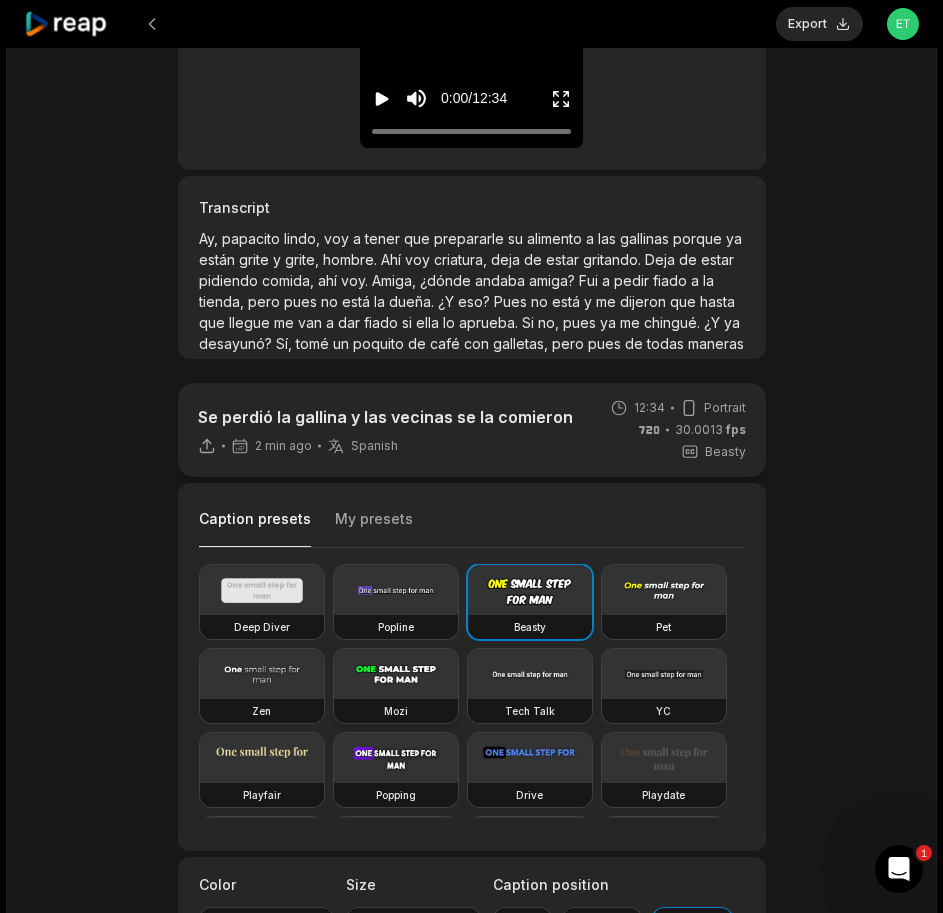 drag, startPoint x: 359, startPoint y: 698, endPoint x: 429, endPoint y: 656, distance: 81.63332 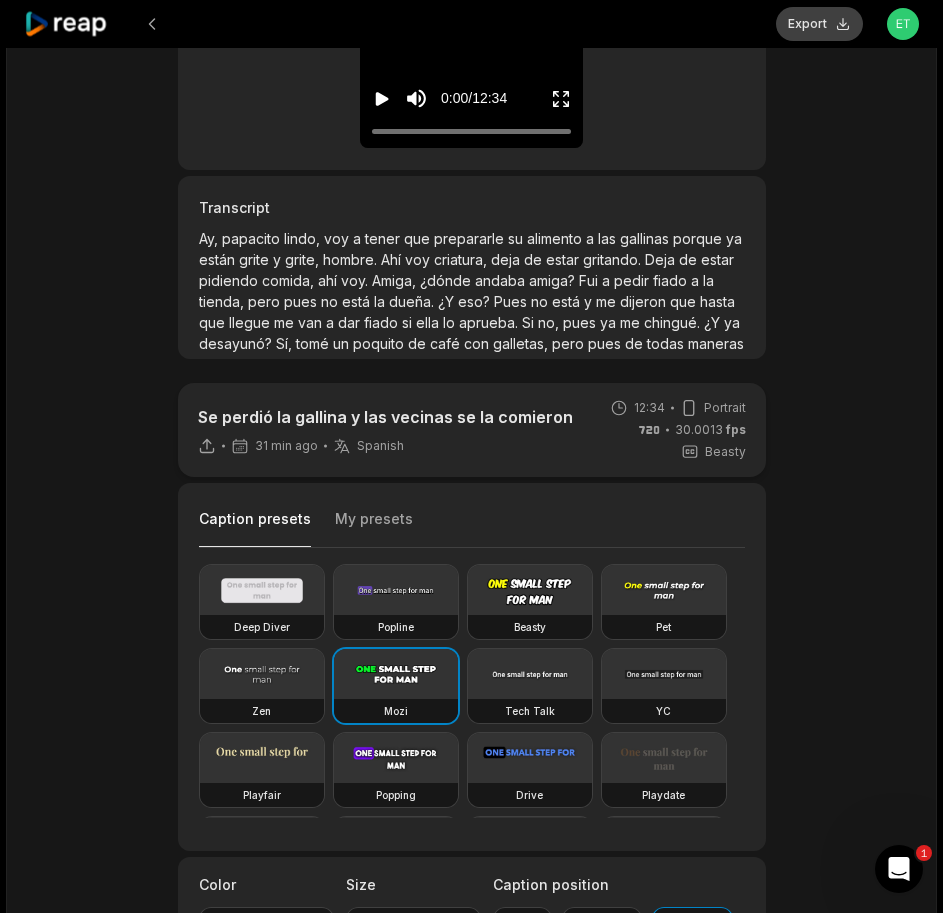 click on "Export" at bounding box center [819, 24] 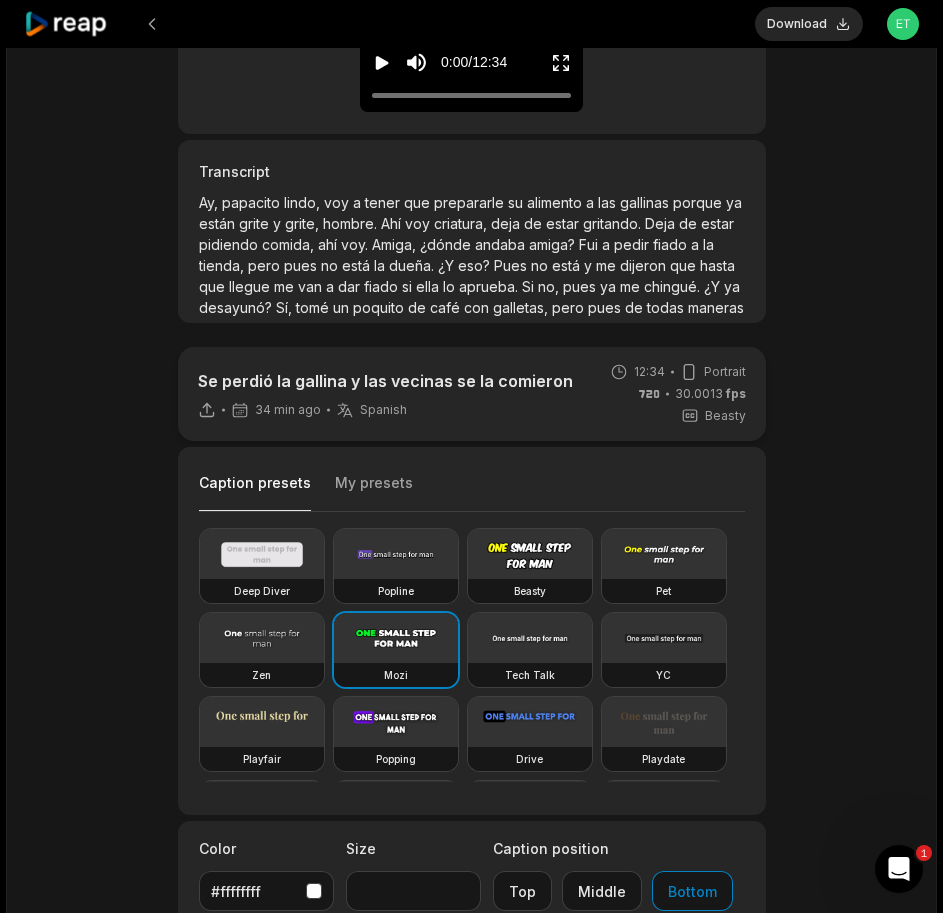 scroll, scrollTop: 400, scrollLeft: 0, axis: vertical 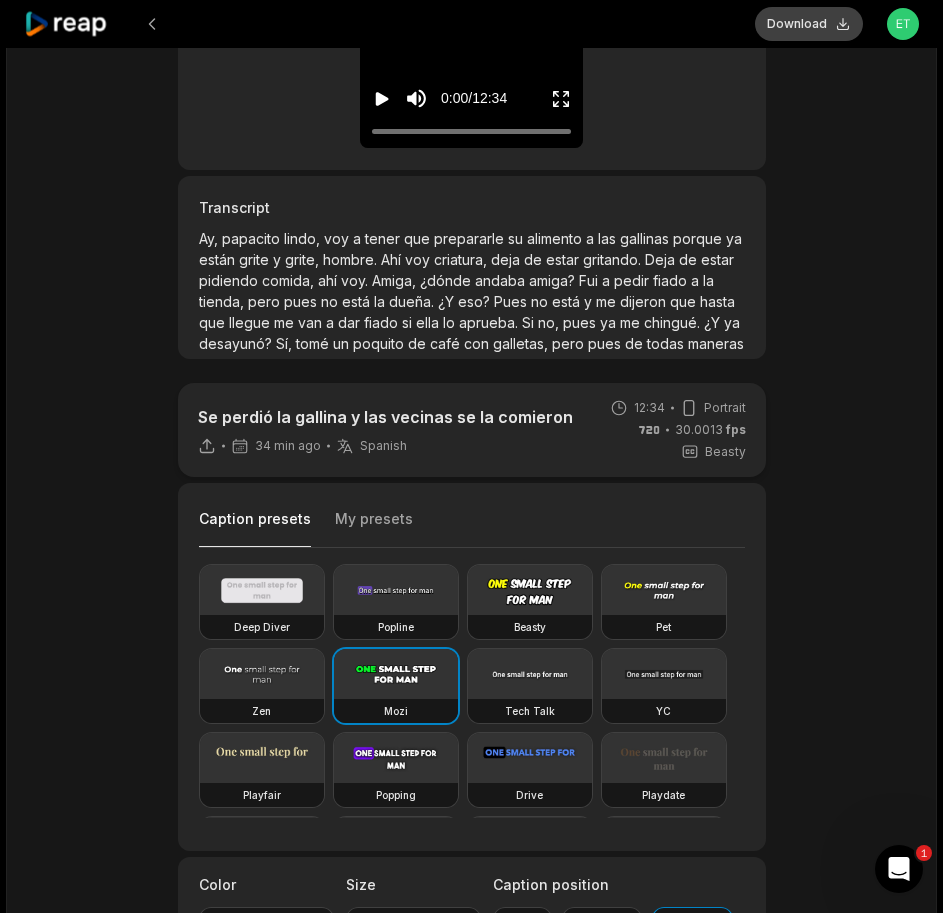 click on "Download" at bounding box center (809, 24) 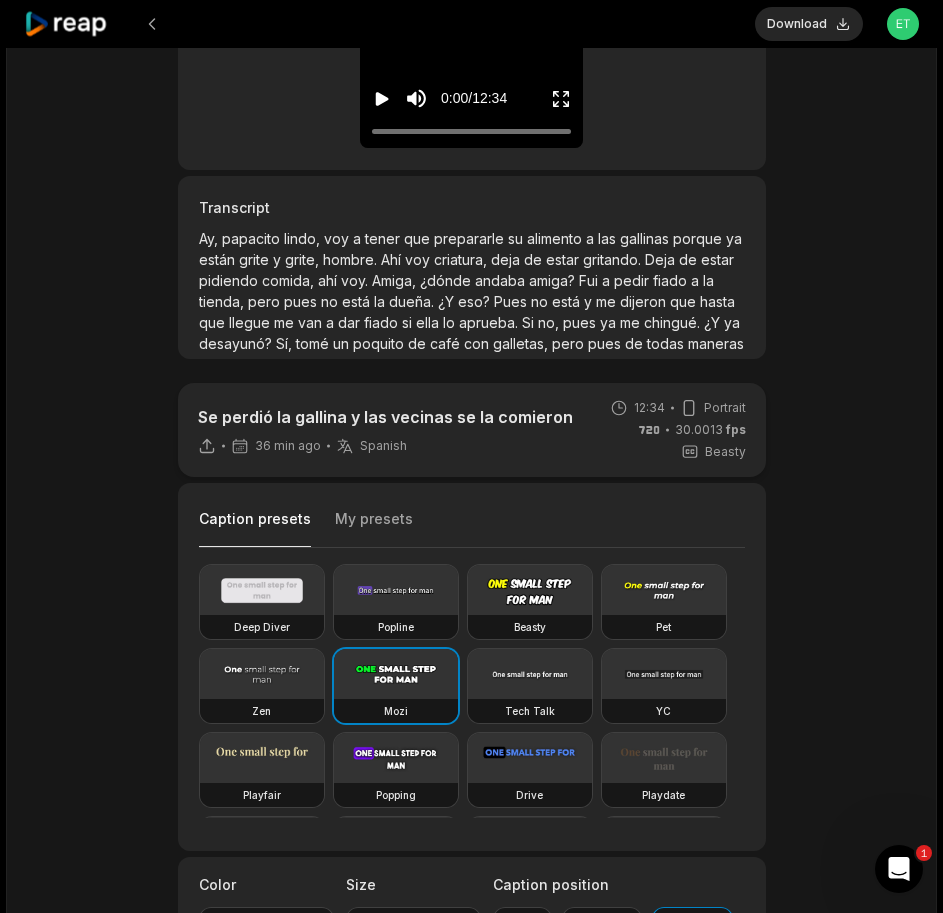 click 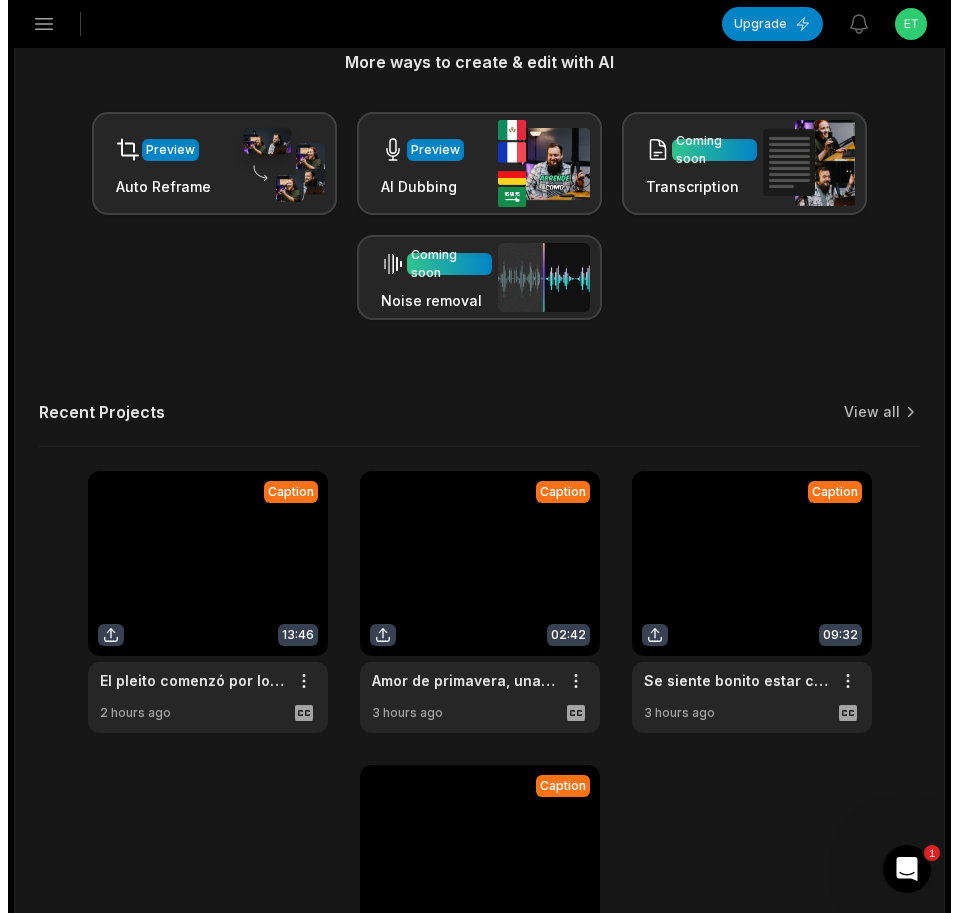 scroll, scrollTop: 0, scrollLeft: 0, axis: both 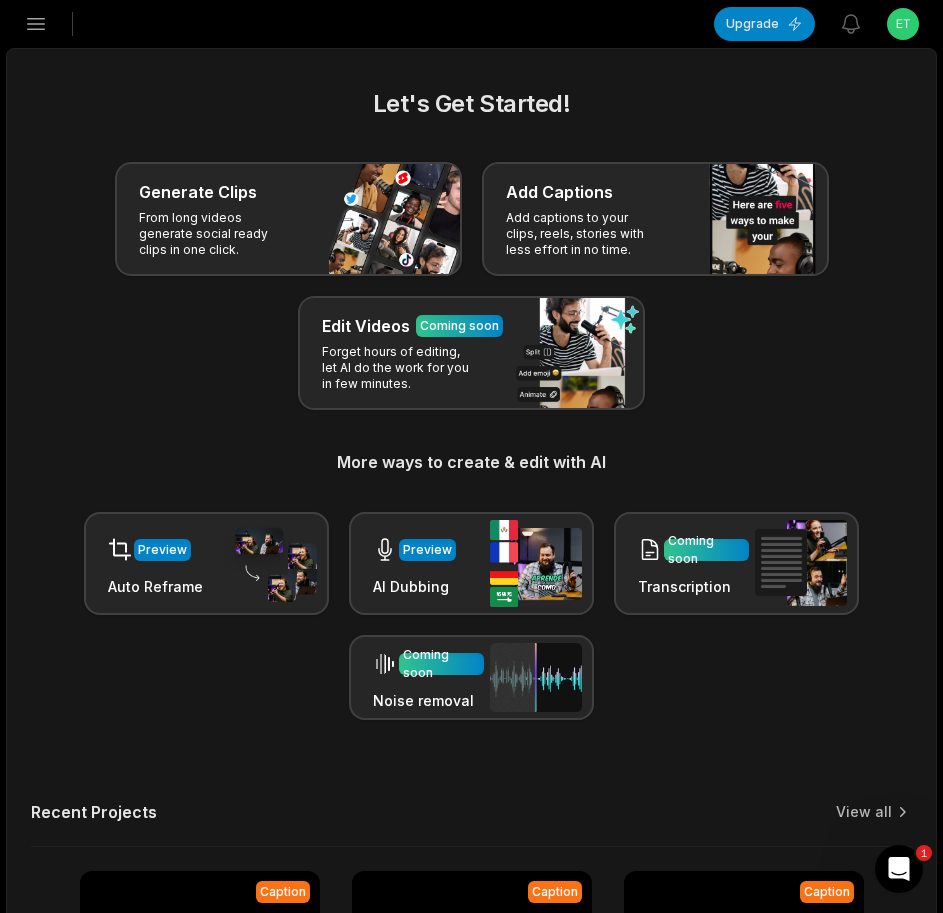 click 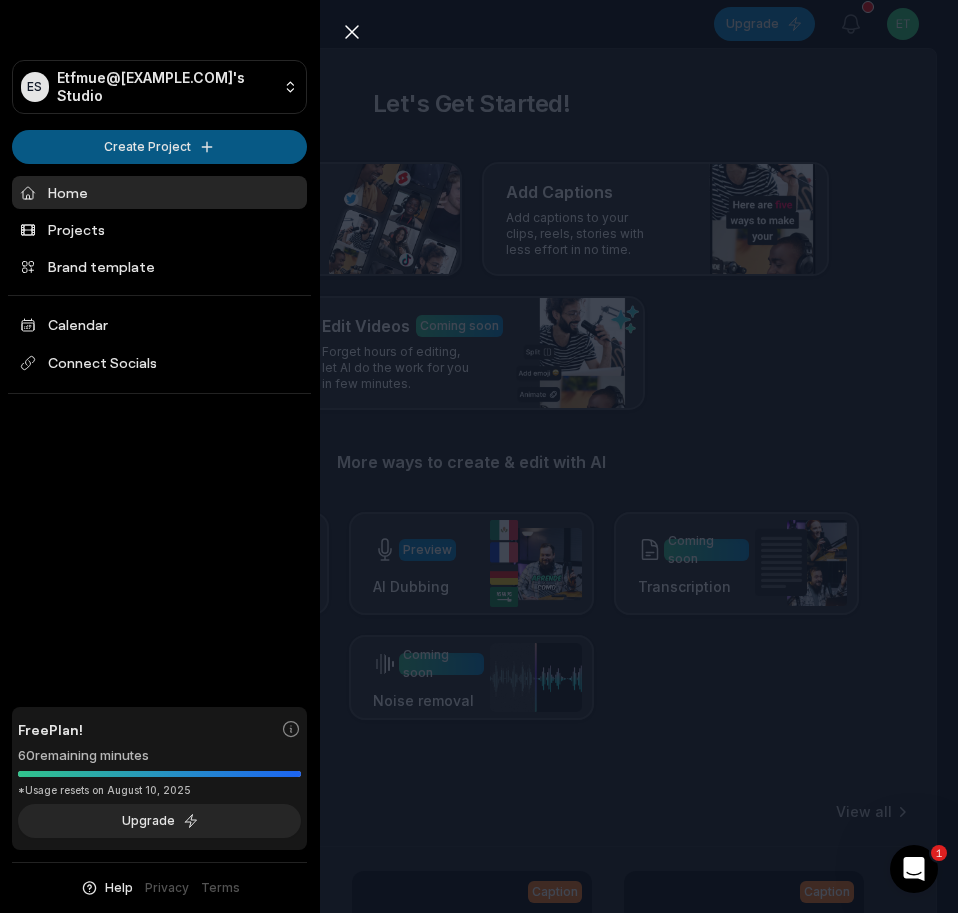 click on "ES Etfmue@telegmail.com's Studio Create Project Home Projects Brand template Calendar Connect Socials Free  Plan! 60  remaining minutes *Usage resets on August 10, 2025 Upgrade Help Privacy Terms Open sidebar Upgrade View notifications Open user menu   Let's Get Started! Generate Clips From long videos generate social ready clips in one click. Add Captions Add captions to your clips, reels, stories with less effort in no time. Edit Videos Coming soon Forget hours of editing, let AI do the work for you in few minutes. More ways to create & edit with AI Preview Auto Reframe Preview AI Dubbing Coming soon Transcription Coming soon Noise removal Recent Projects View all Caption 12:34 Se perdió la gallina y las vecinas se la comieron Open options 36 minutes ago Caption 13:46 El pleito comenzó por los terrenos que le dejaron a Doña Cata Open options 2 hours ago Caption 02:42 Amor de primavera, una novela nada en la vida real Open options 3 hours ago Caption 09:32 Open options 3 hours ago Made with  1 ES Home 60" at bounding box center [479, 456] 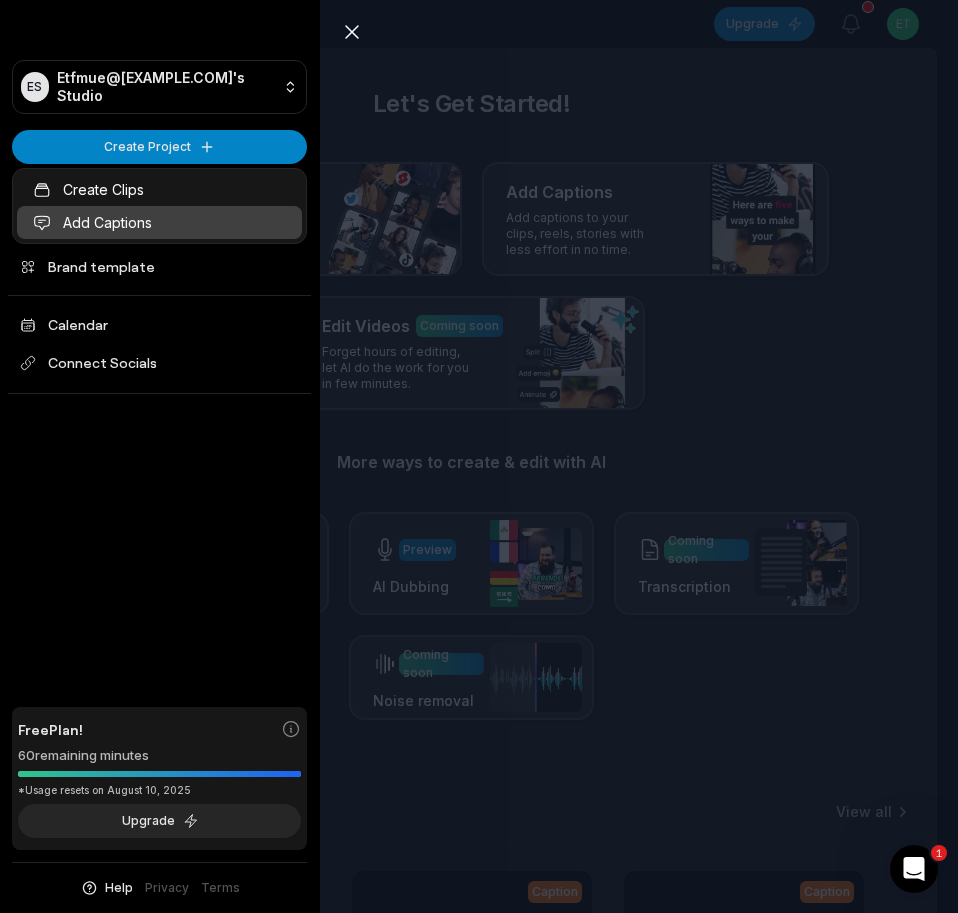 click on "Add Captions" at bounding box center (159, 222) 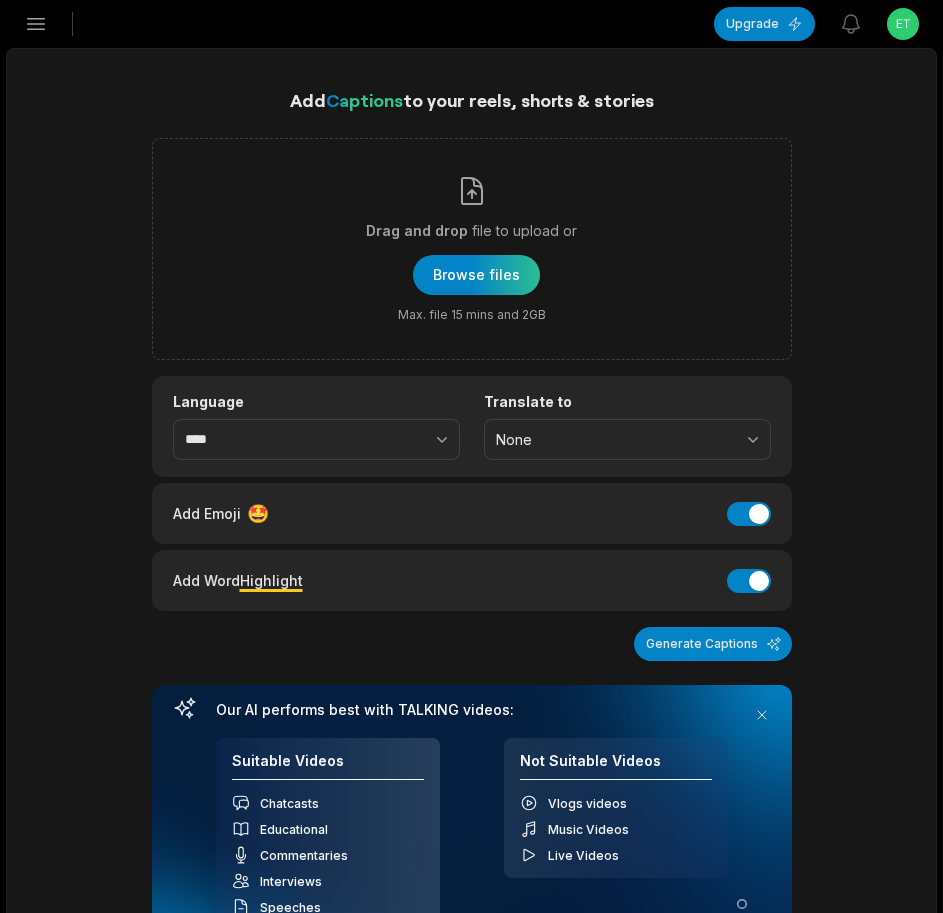 scroll, scrollTop: 0, scrollLeft: 0, axis: both 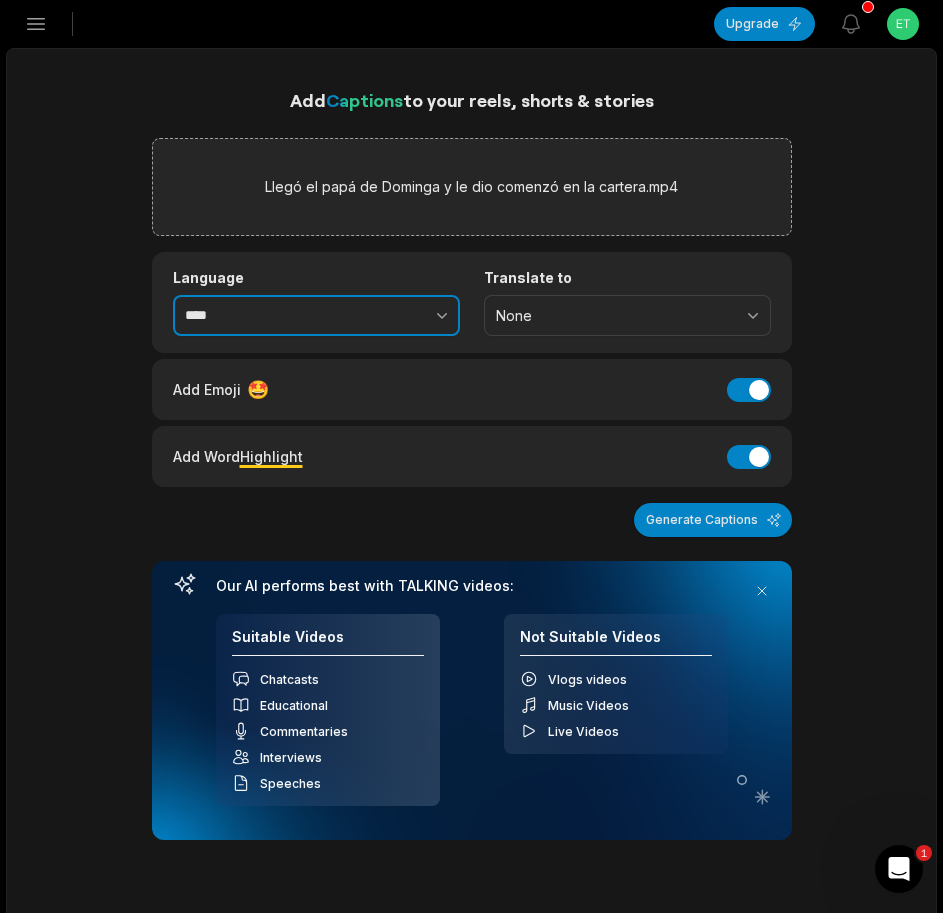 drag, startPoint x: 426, startPoint y: 321, endPoint x: 419, endPoint y: 332, distance: 13.038404 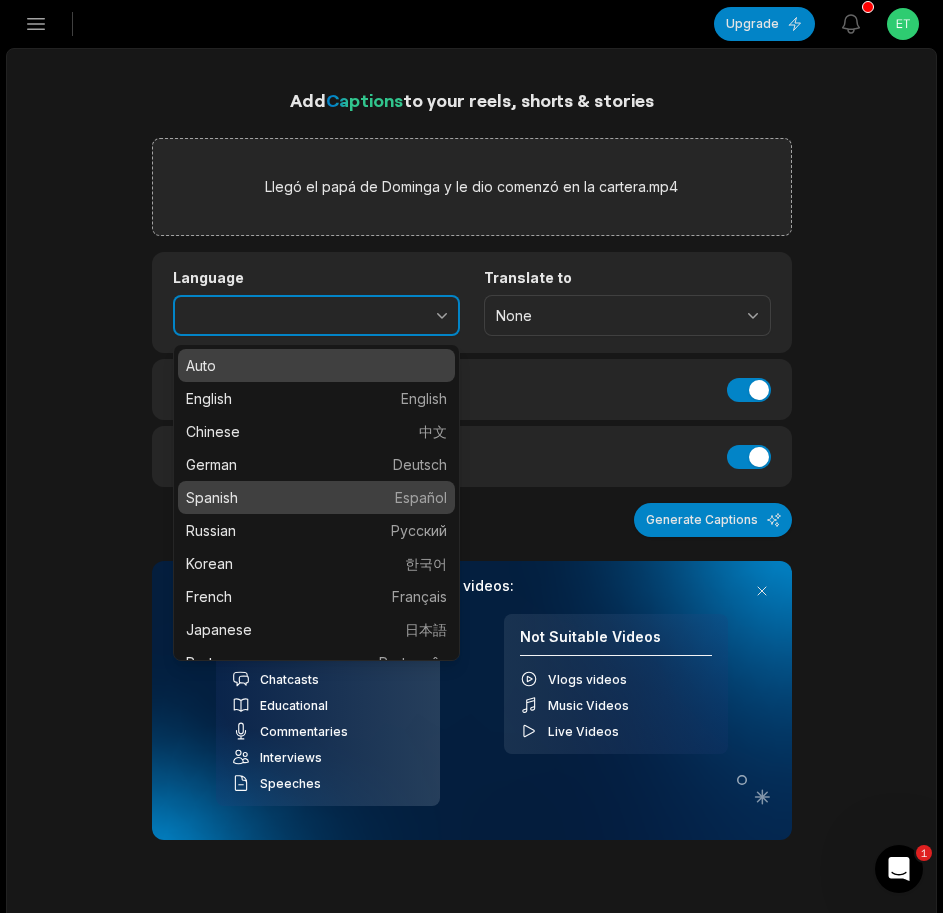 type on "*******" 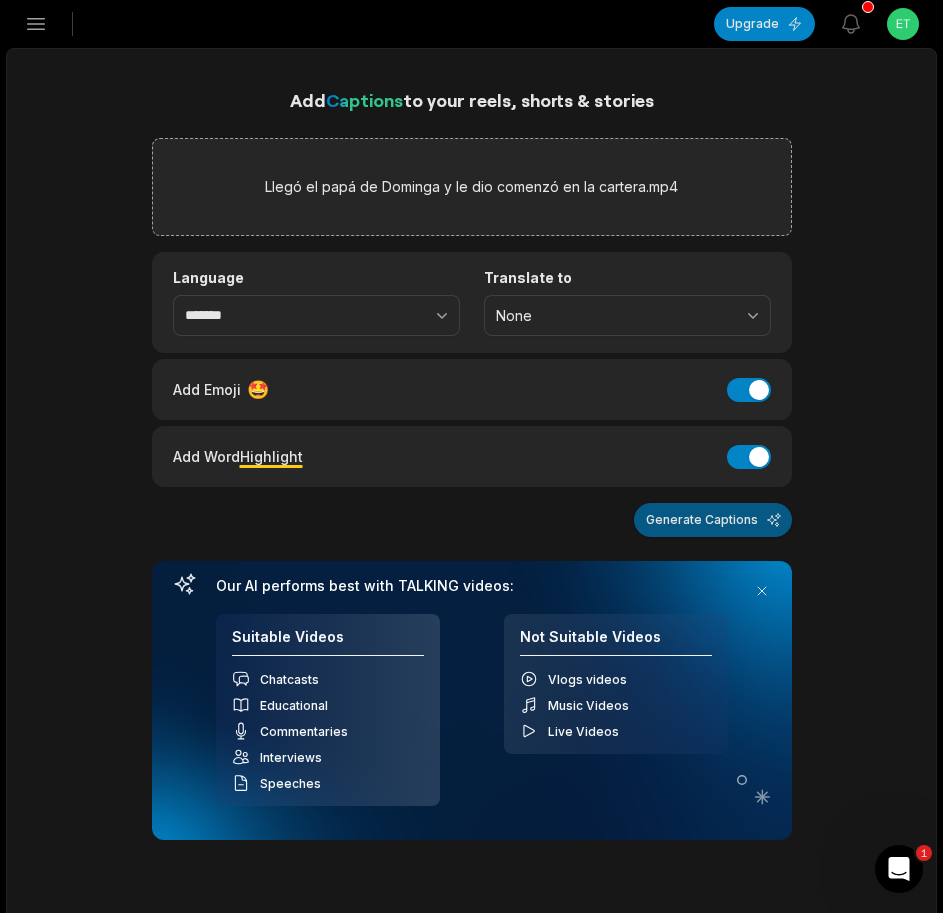 click on "Generate Captions" at bounding box center (713, 520) 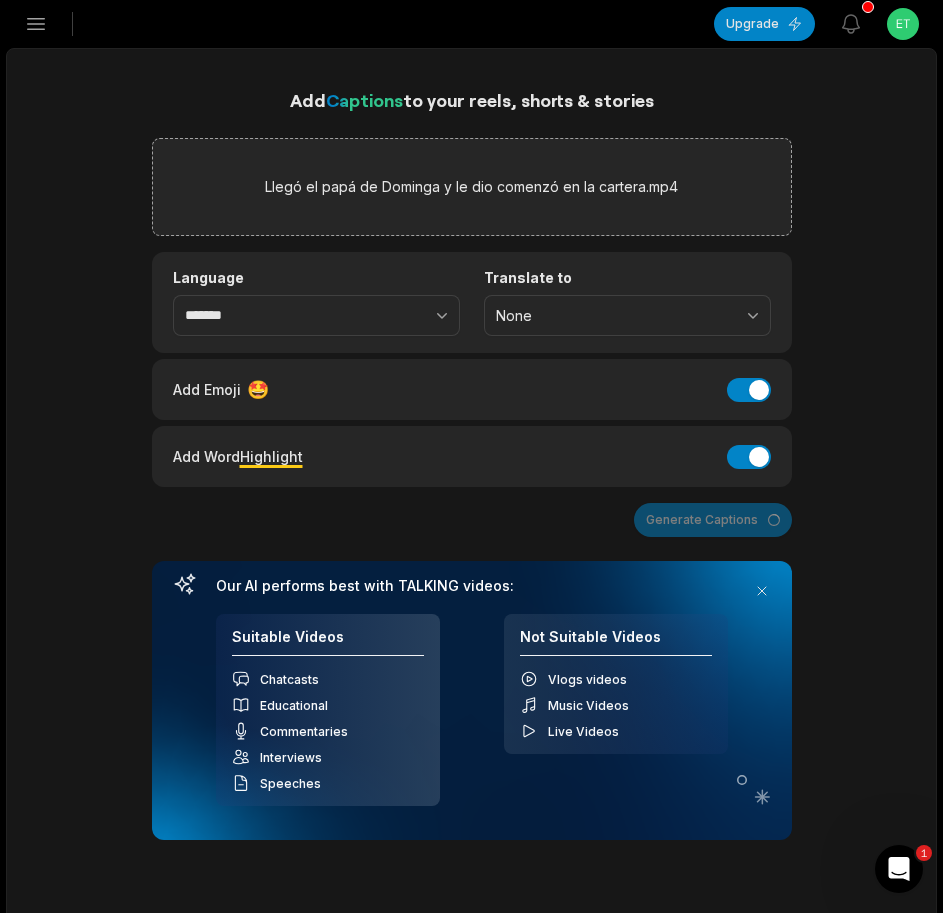 click on "Generate Captions" at bounding box center (472, 520) 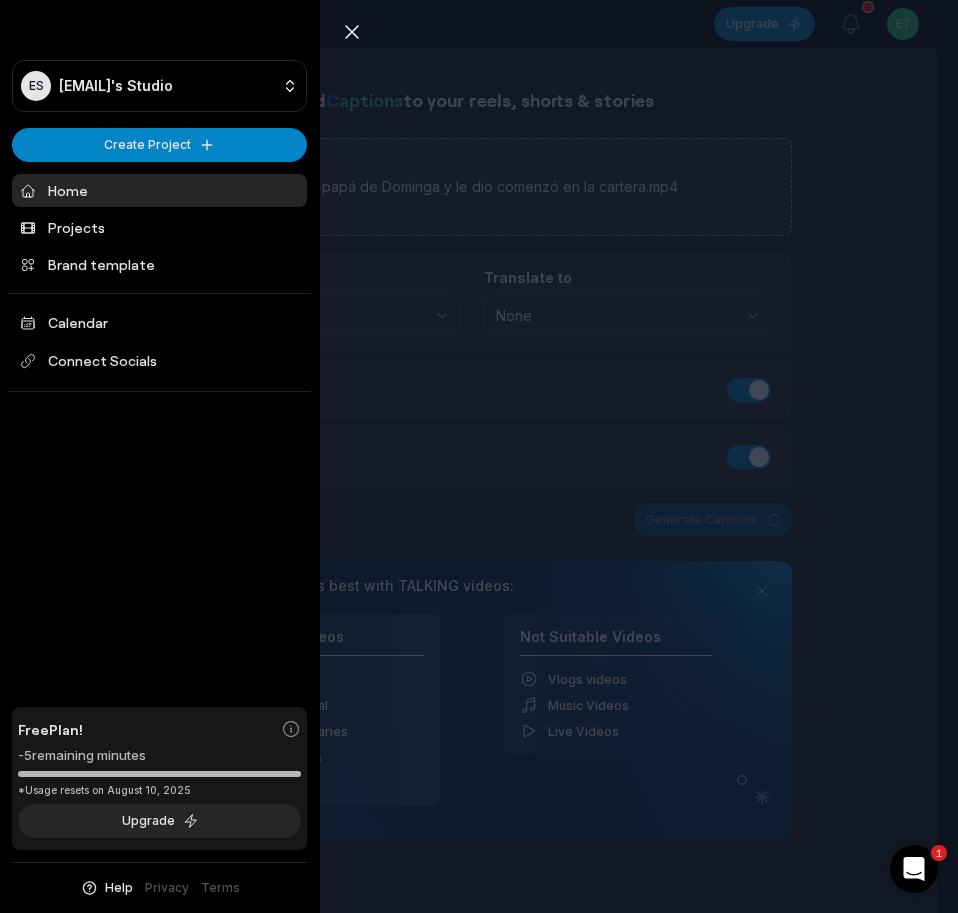 click 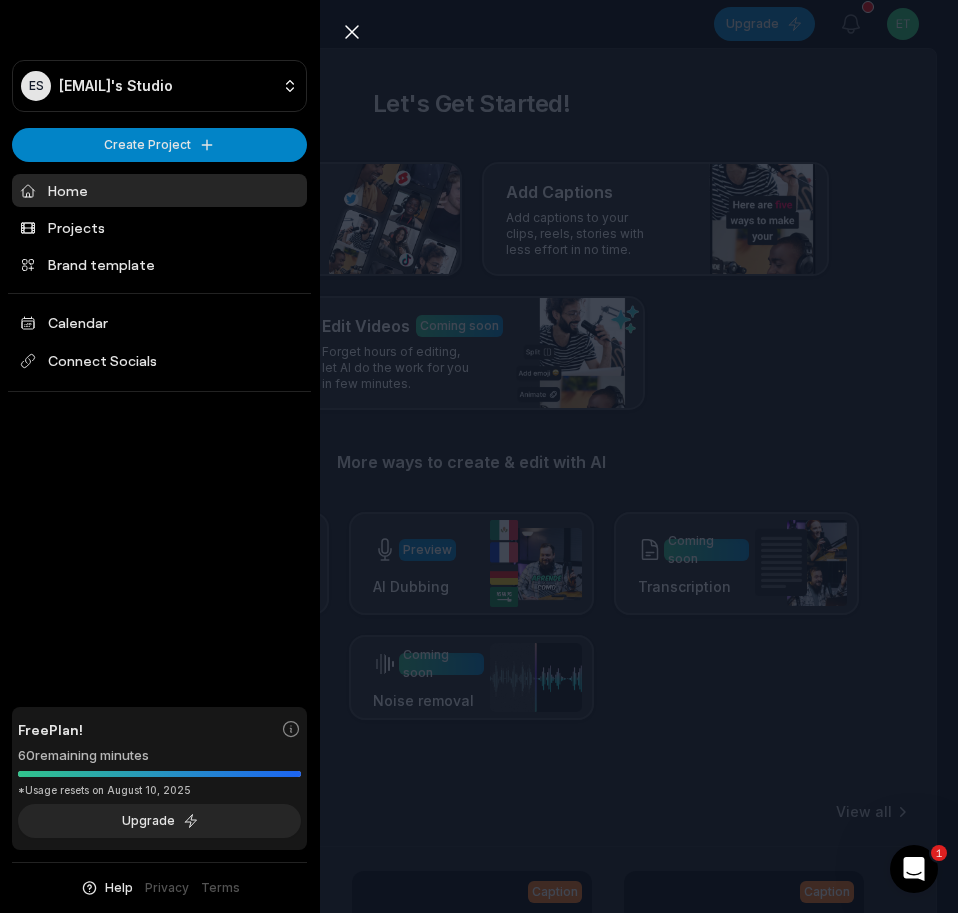 click 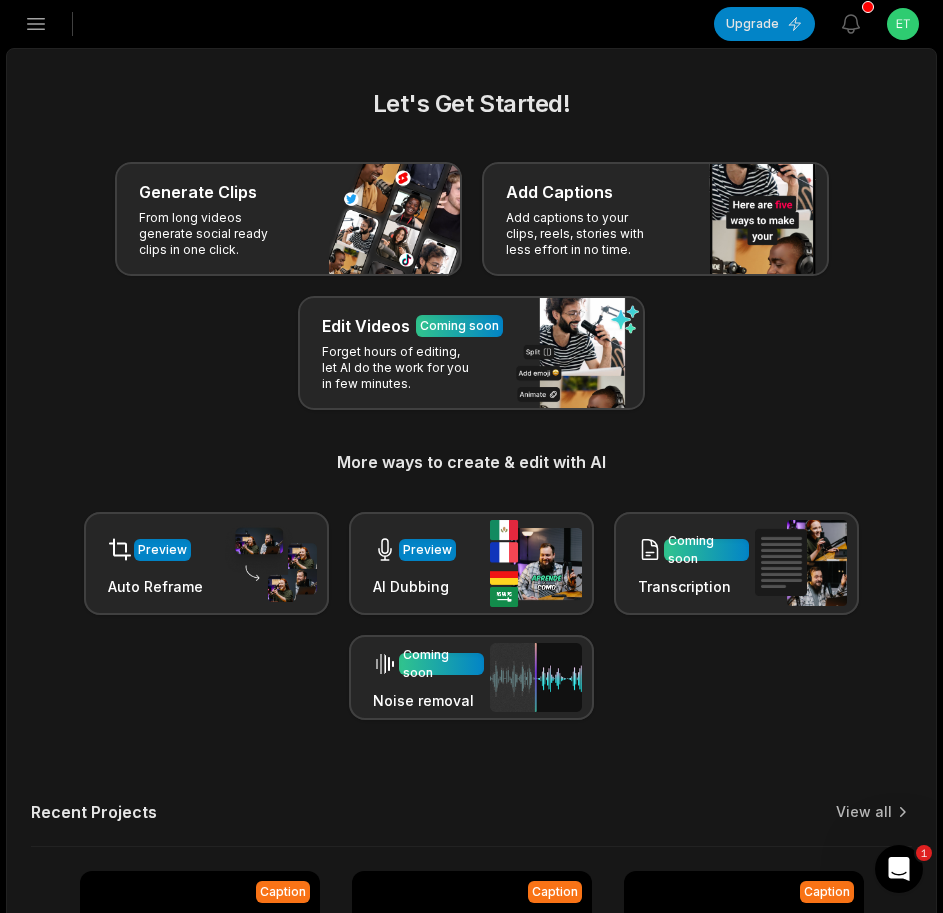 click on "[EMAIL]'s Studio Create Project Home Projects Brand template Calendar Connect Socials Free  Plan! 60  remaining minutes *Usage resets on August 10, 2025 Upgrade Help Privacy Terms Open sidebar Upgrade View notifications Open user menu   Let's Get Started! Generate Clips From long videos generate social ready clips in one click. Add Captions Add captions to your clips, reels, stories with less effort in no time. Edit Videos Coming soon Forget hours of editing, let AI do the work for you in few minutes. More ways to create & edit with AI Preview Auto Reframe Preview AI Dubbing Coming soon Transcription Coming soon Noise removal Recent Projects View all Caption 12:34 Se perdió la gallina y las vecinas se la comieron Open options 42 minutes ago Caption 13:46 El pleito comenzó por los terrenos que le dejaron a Doña Cata Open options 2 hours ago Caption 02:42 Amor de primavera, una novela nada en la vida real Open options 3 hours ago Caption 09:32 Open options 3 hours ago Made with  1" at bounding box center (471, 456) 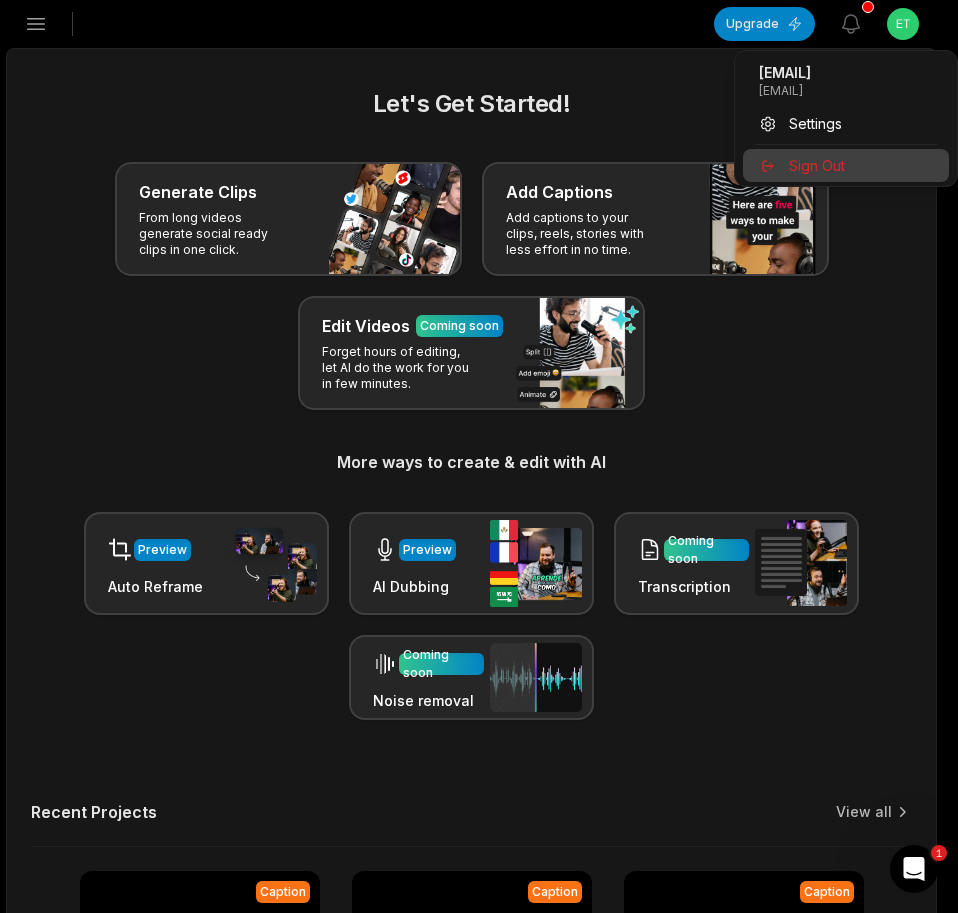 click on "Sign Out" at bounding box center (817, 165) 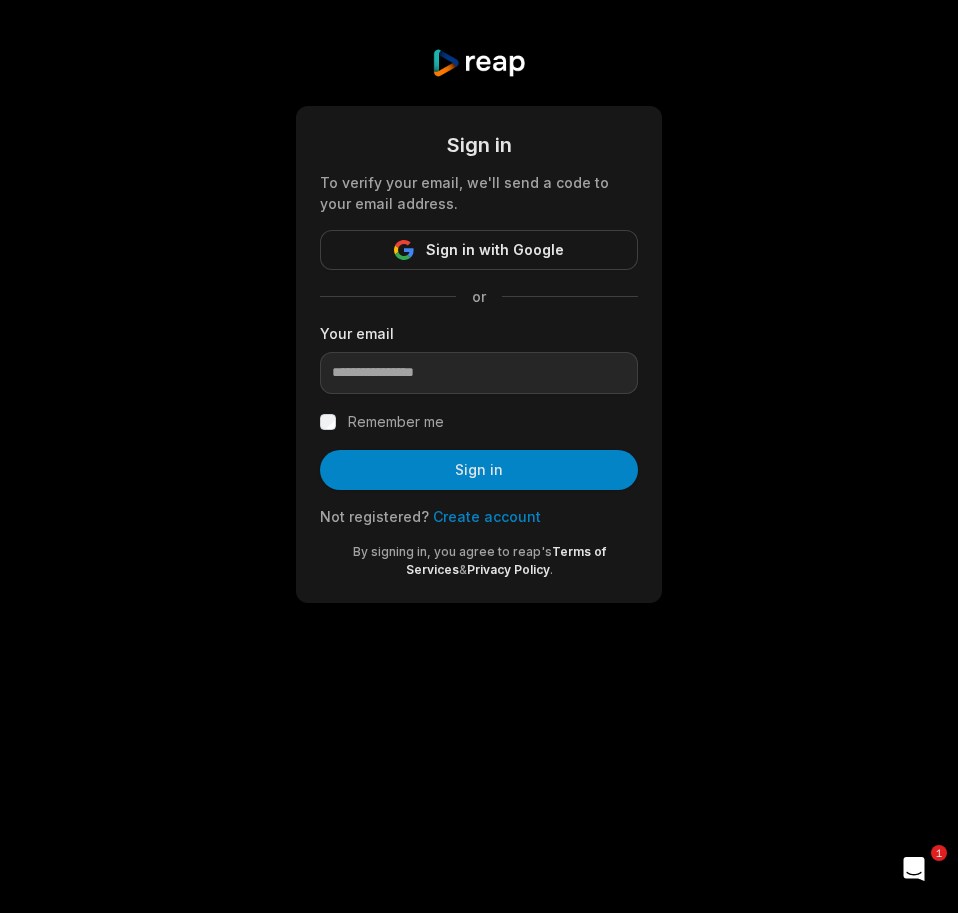 click on "Create account" at bounding box center (487, 516) 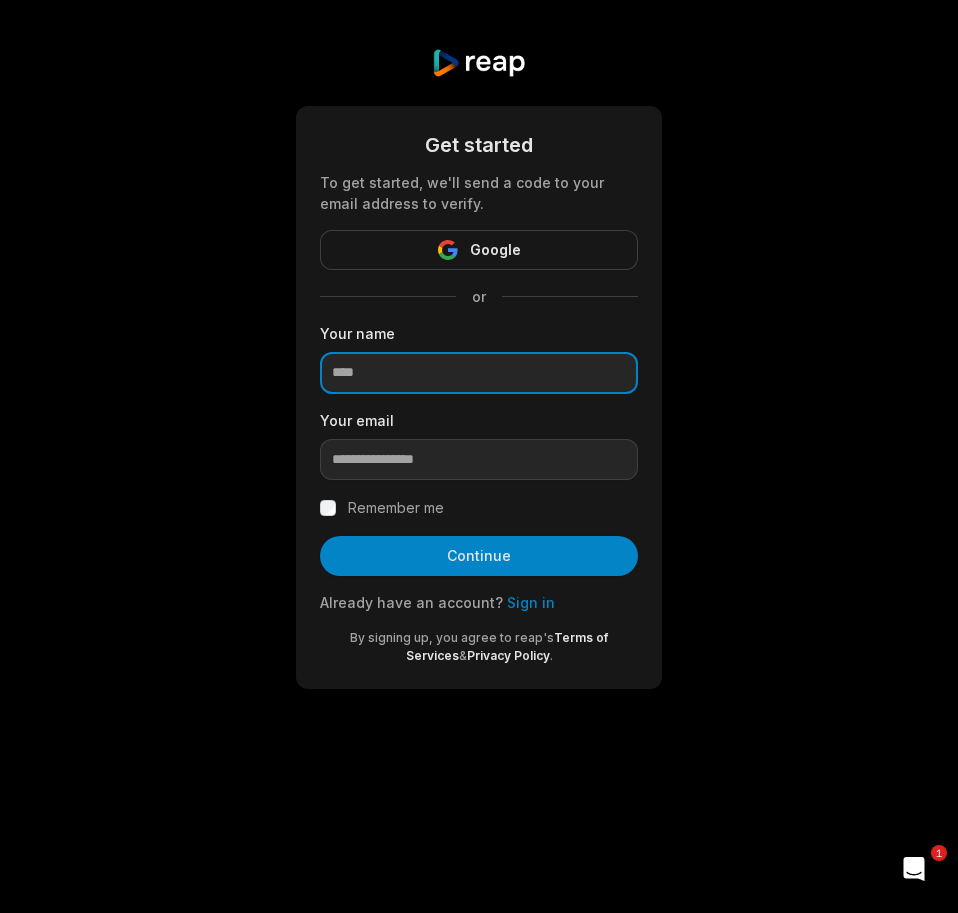 click at bounding box center [479, 373] 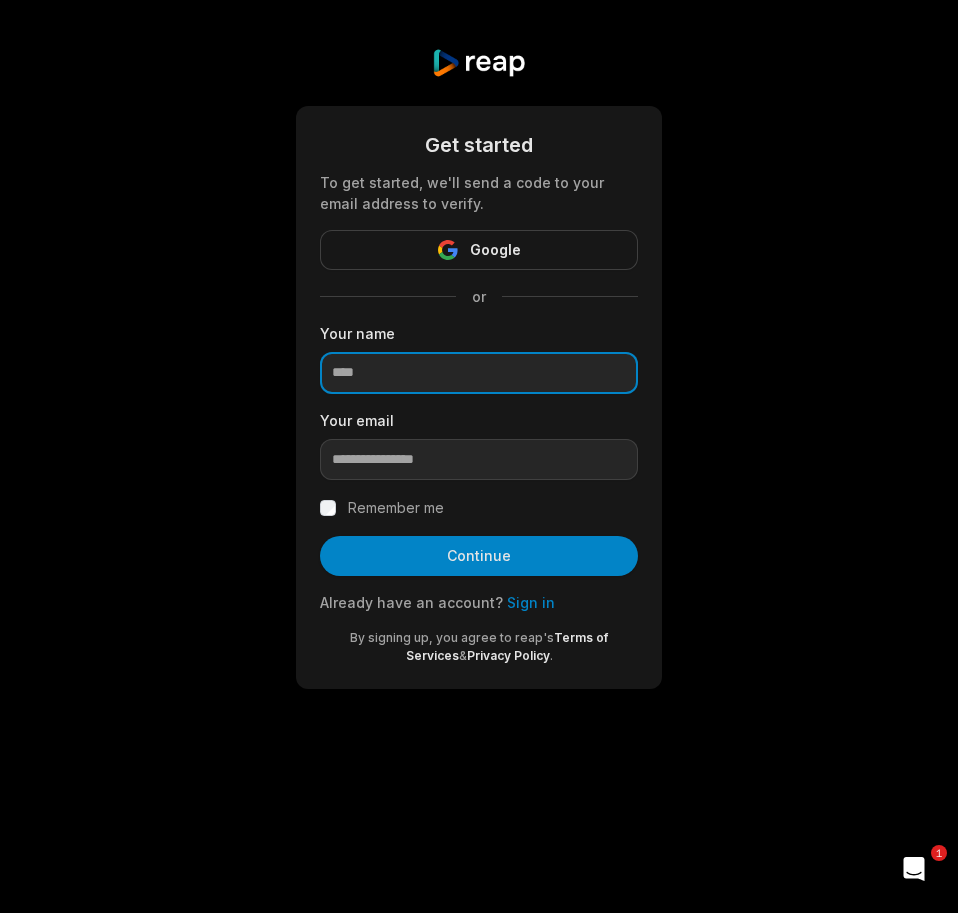 click at bounding box center (479, 373) 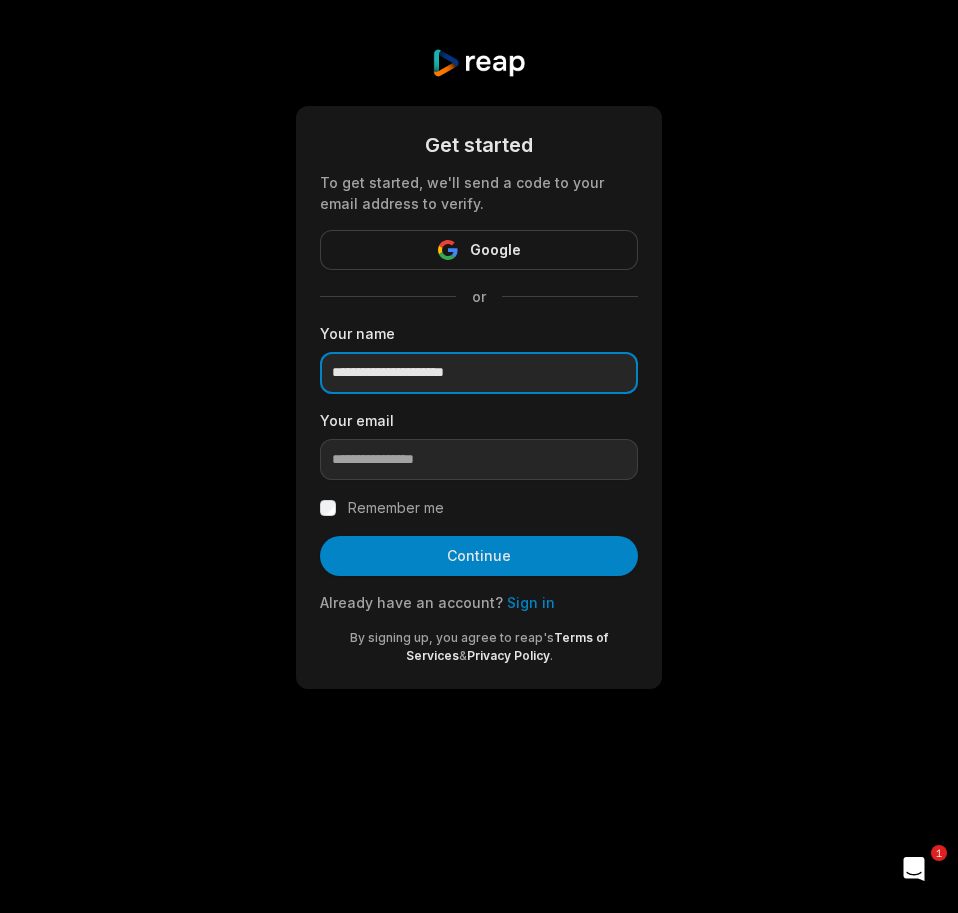 type on "**********" 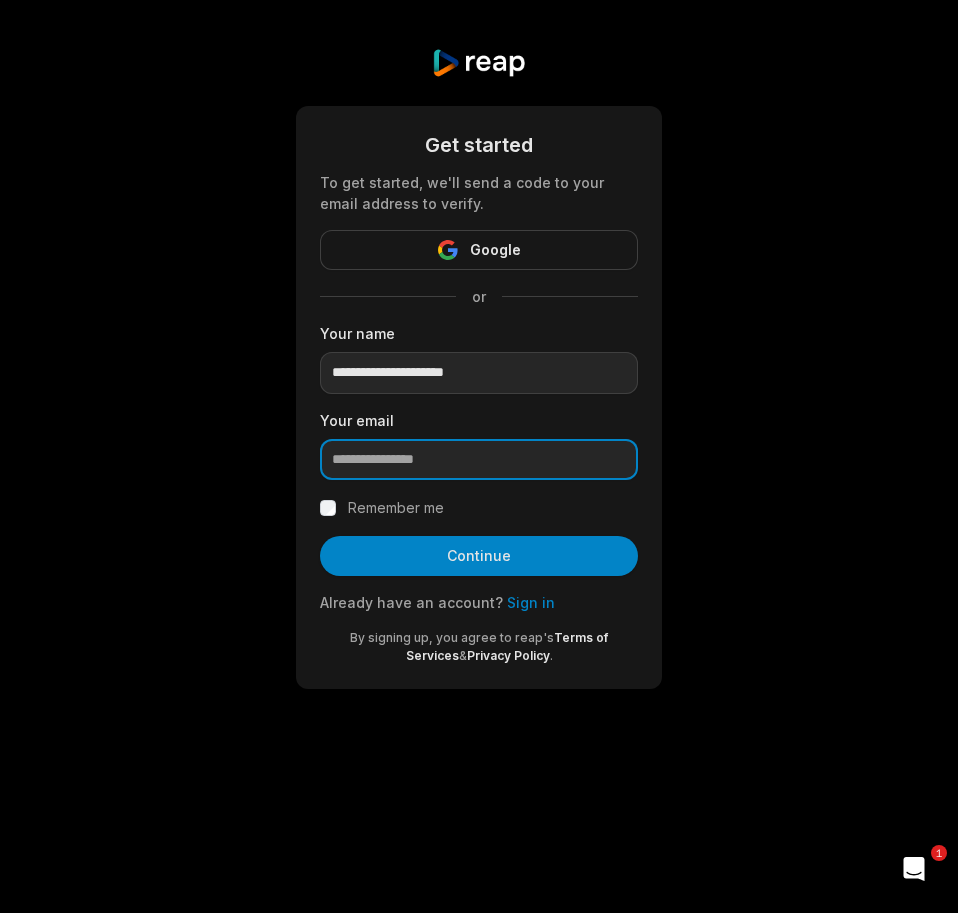 click at bounding box center [479, 460] 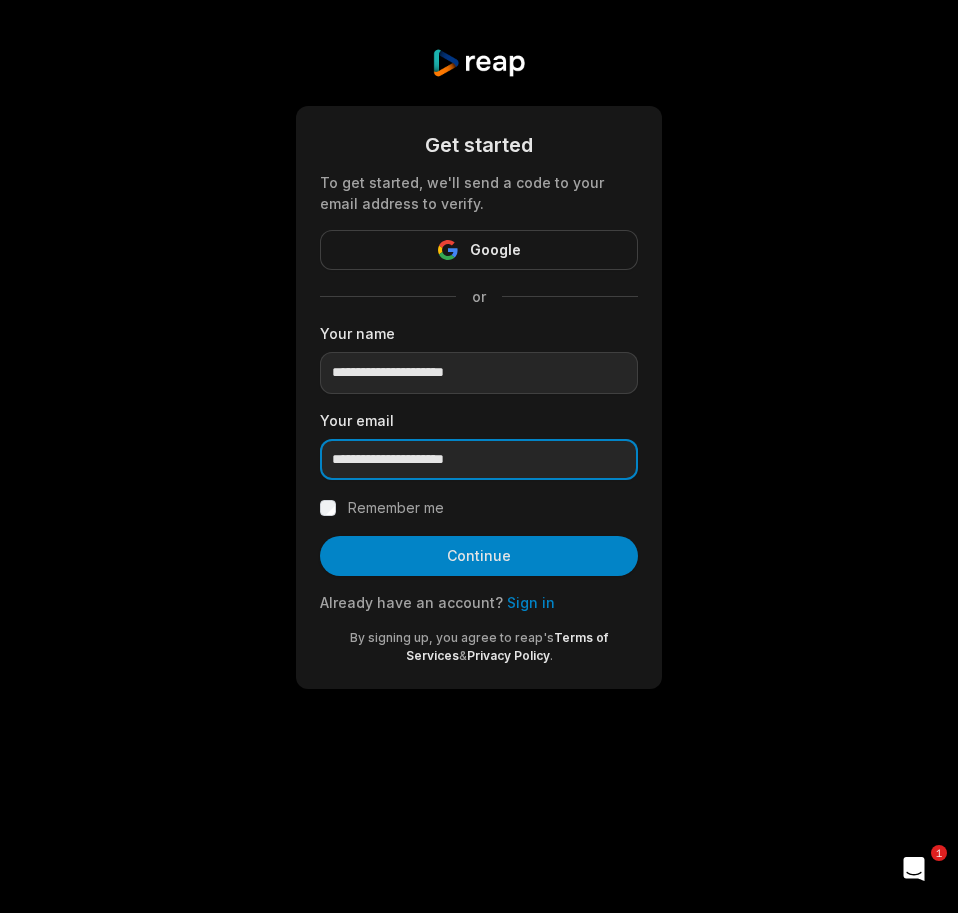 type on "**********" 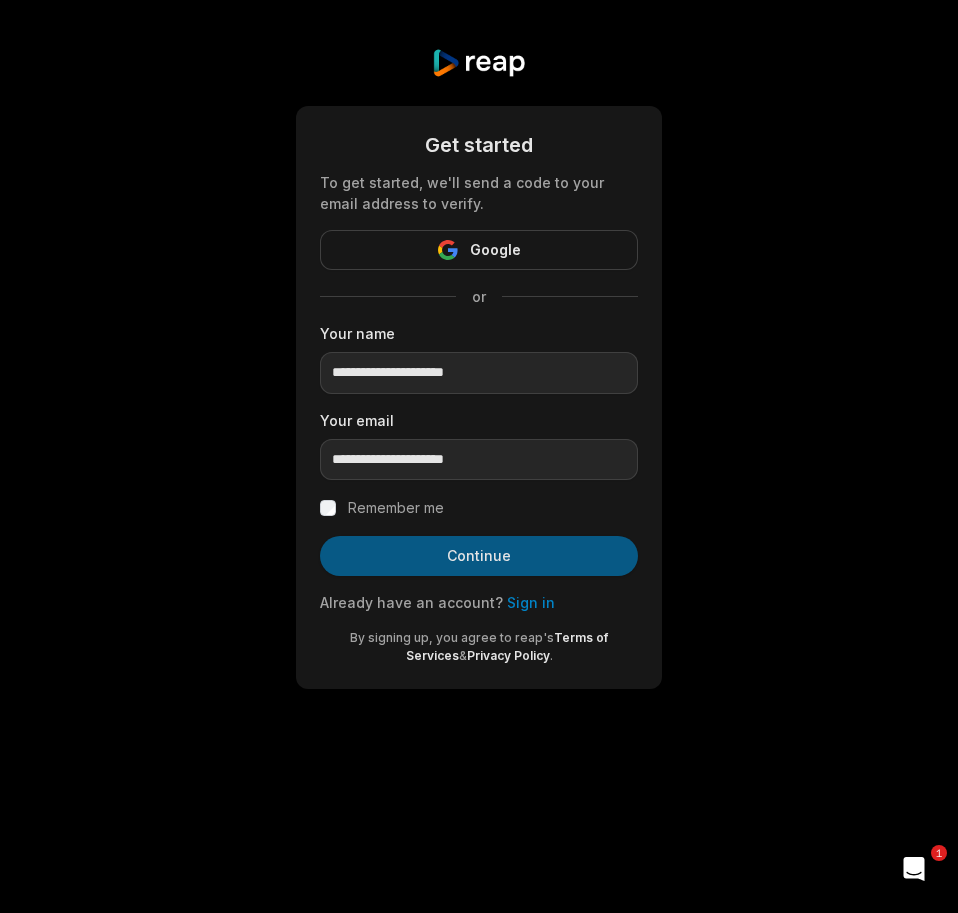 click on "Continue" at bounding box center (479, 556) 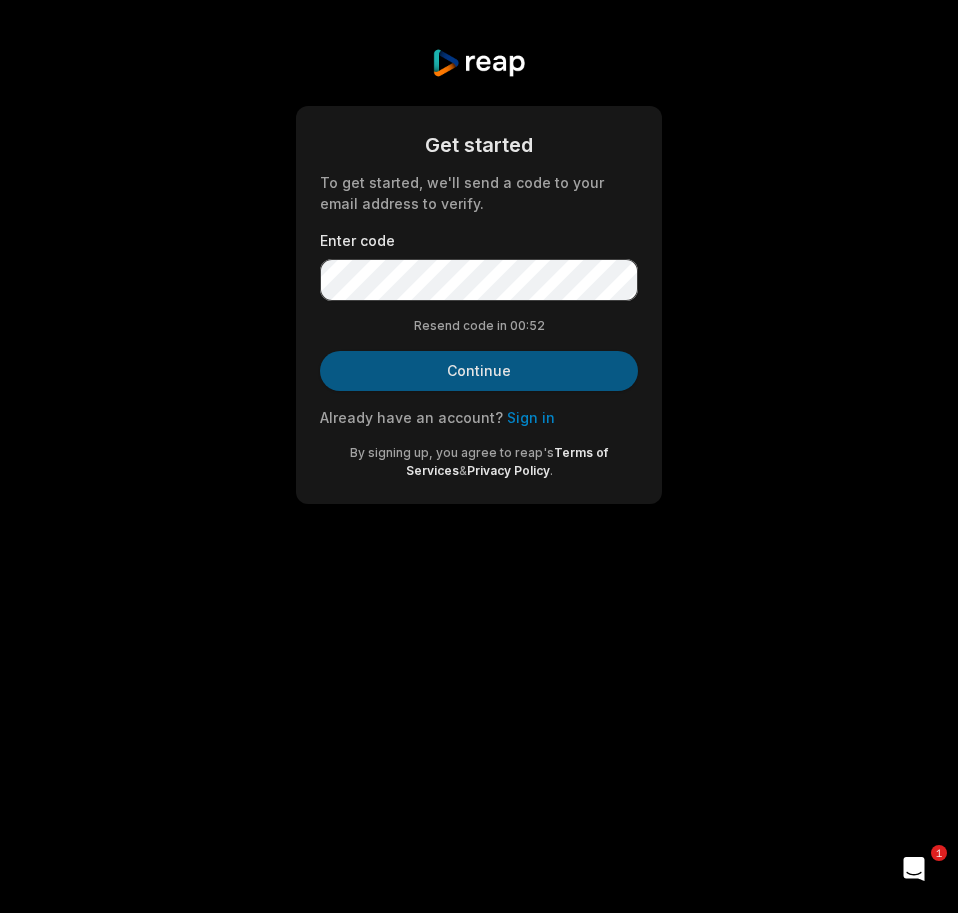 click on "Continue" at bounding box center [479, 371] 